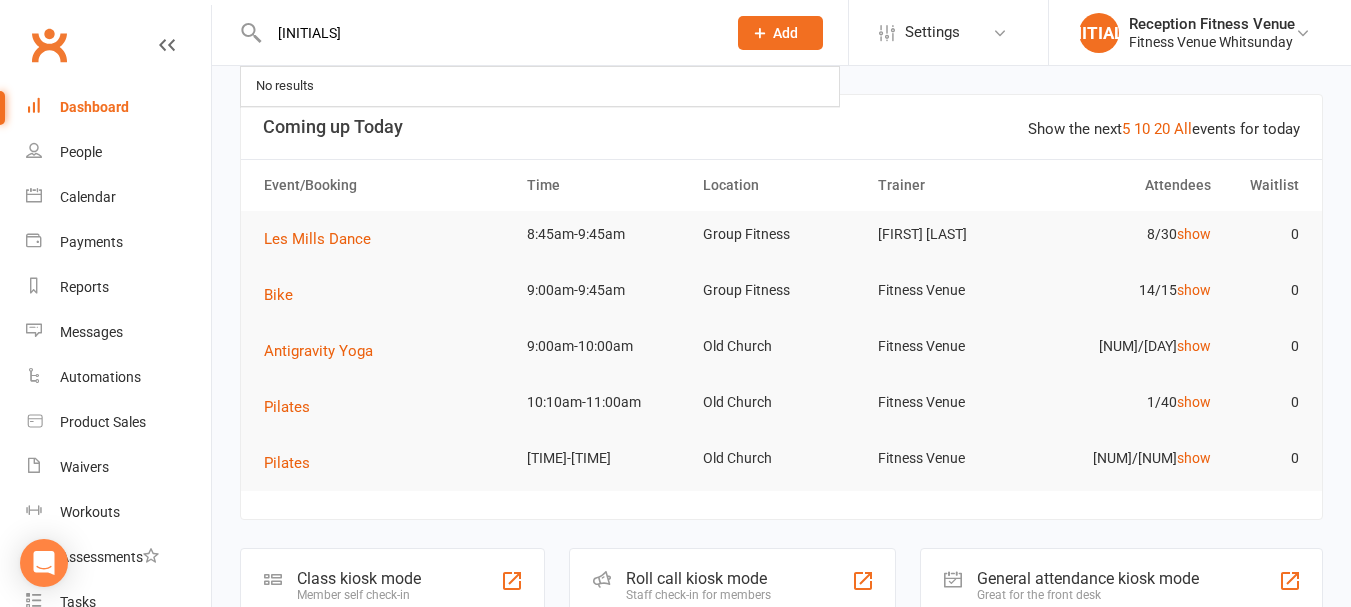 scroll, scrollTop: 0, scrollLeft: 0, axis: both 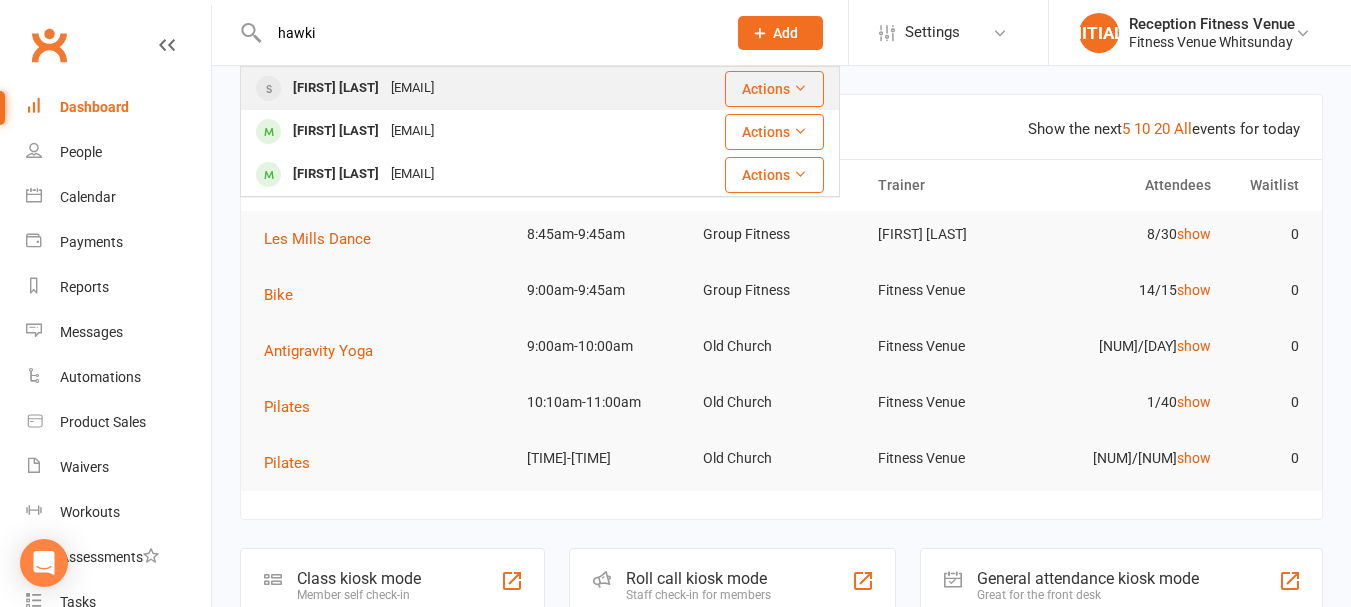type on "hawki" 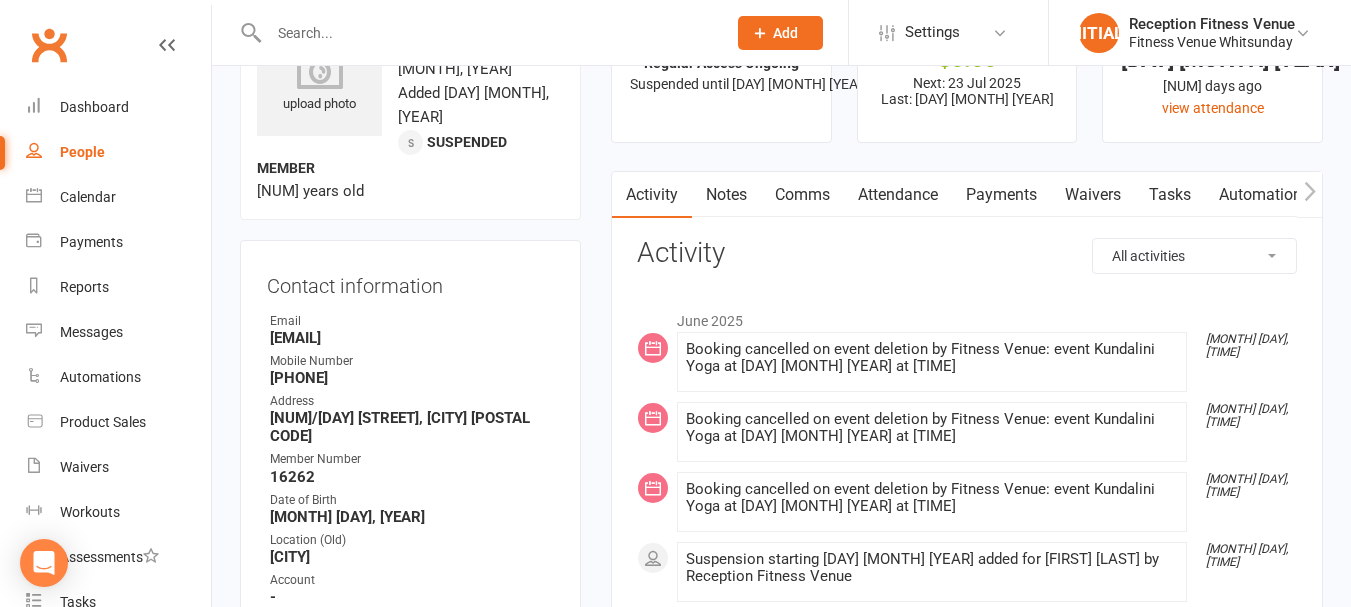 scroll, scrollTop: 0, scrollLeft: 0, axis: both 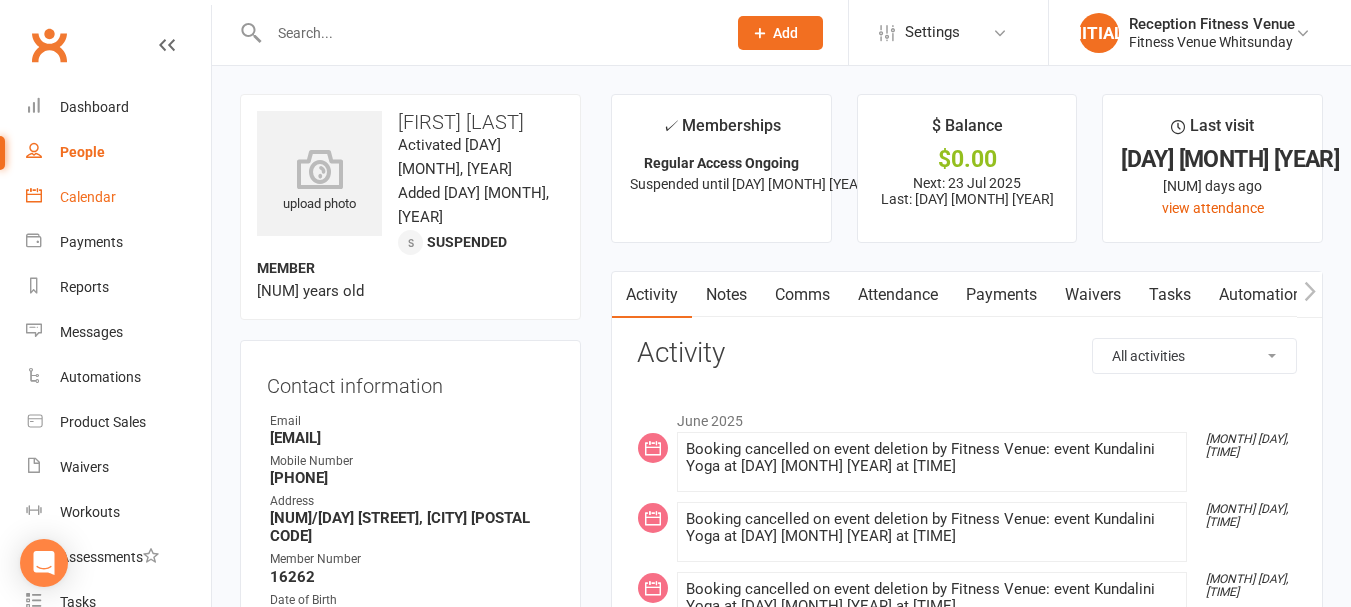 click on "Calendar" at bounding box center [88, 197] 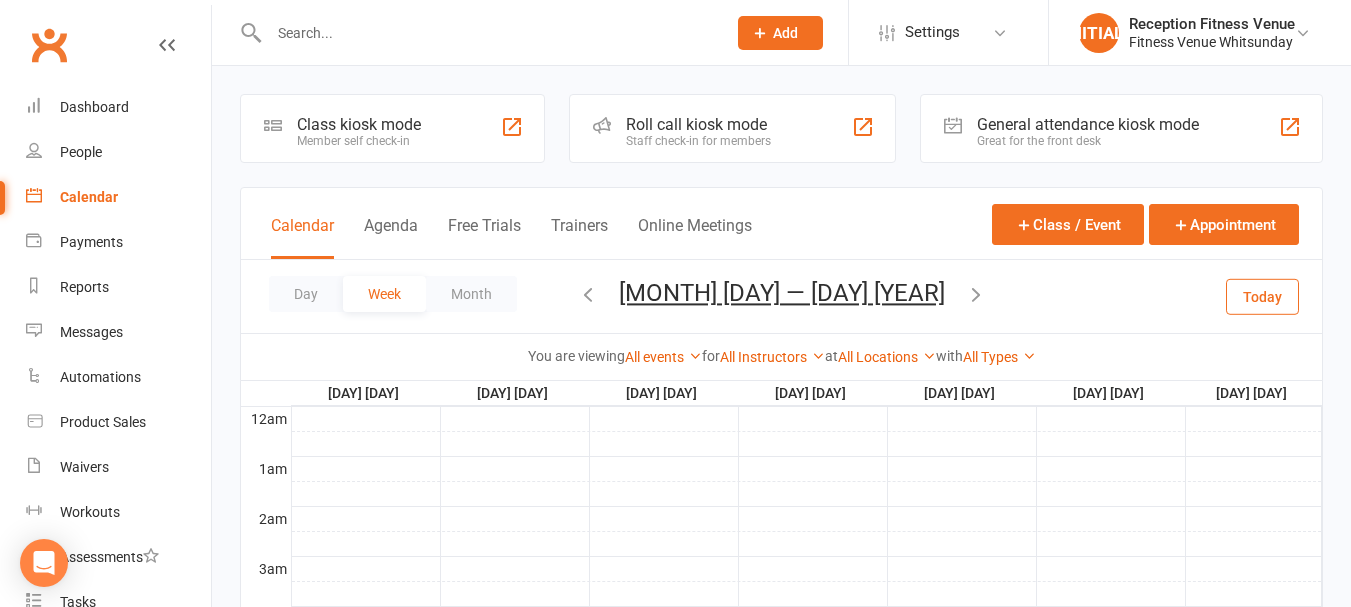 click on "General attendance kiosk mode" at bounding box center [359, 124] 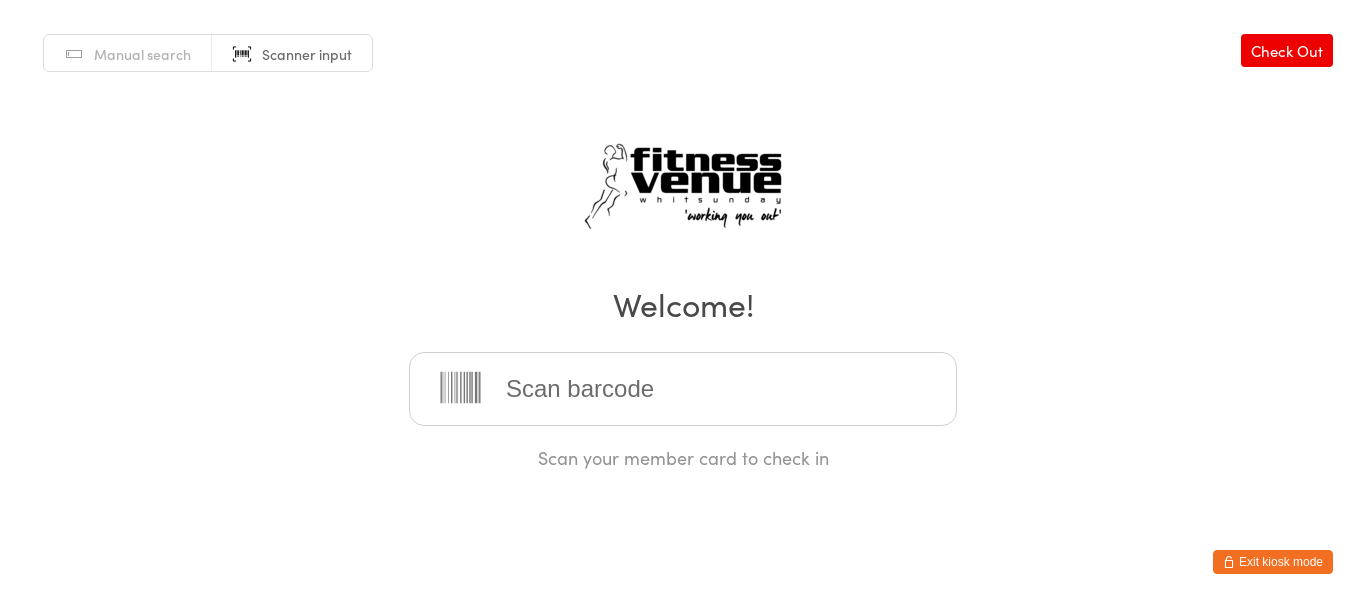 scroll, scrollTop: 0, scrollLeft: 0, axis: both 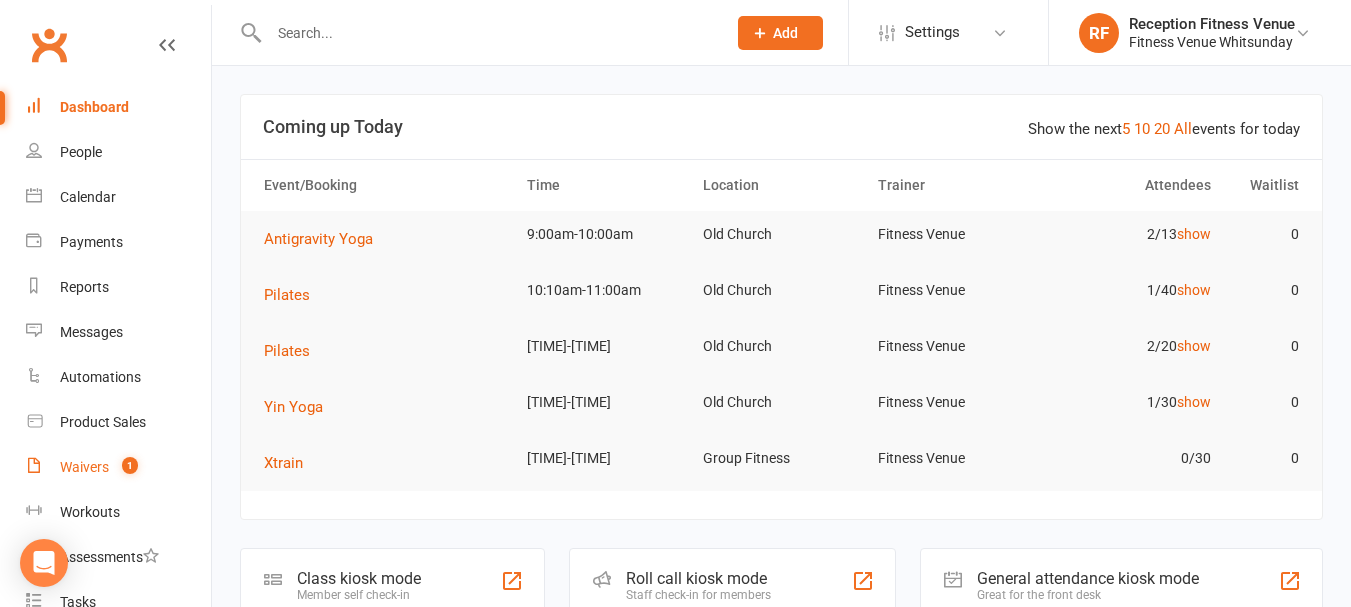 click on "Waivers" at bounding box center [84, 467] 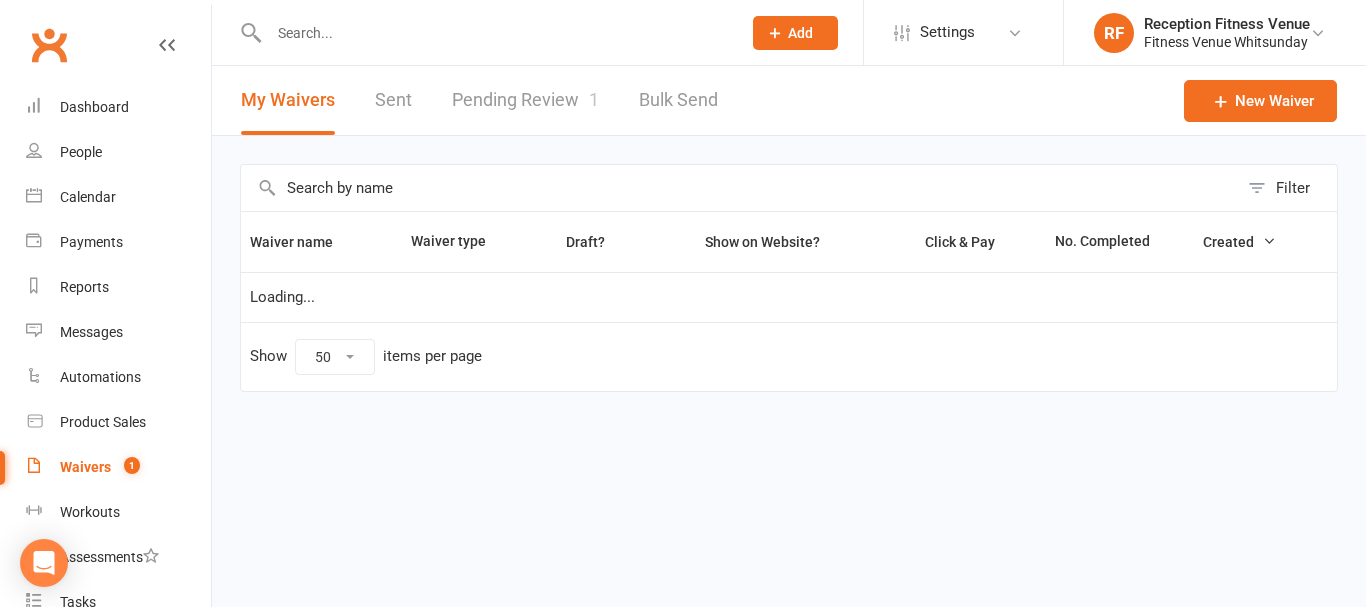 click on "Pending Review 1" at bounding box center [525, 100] 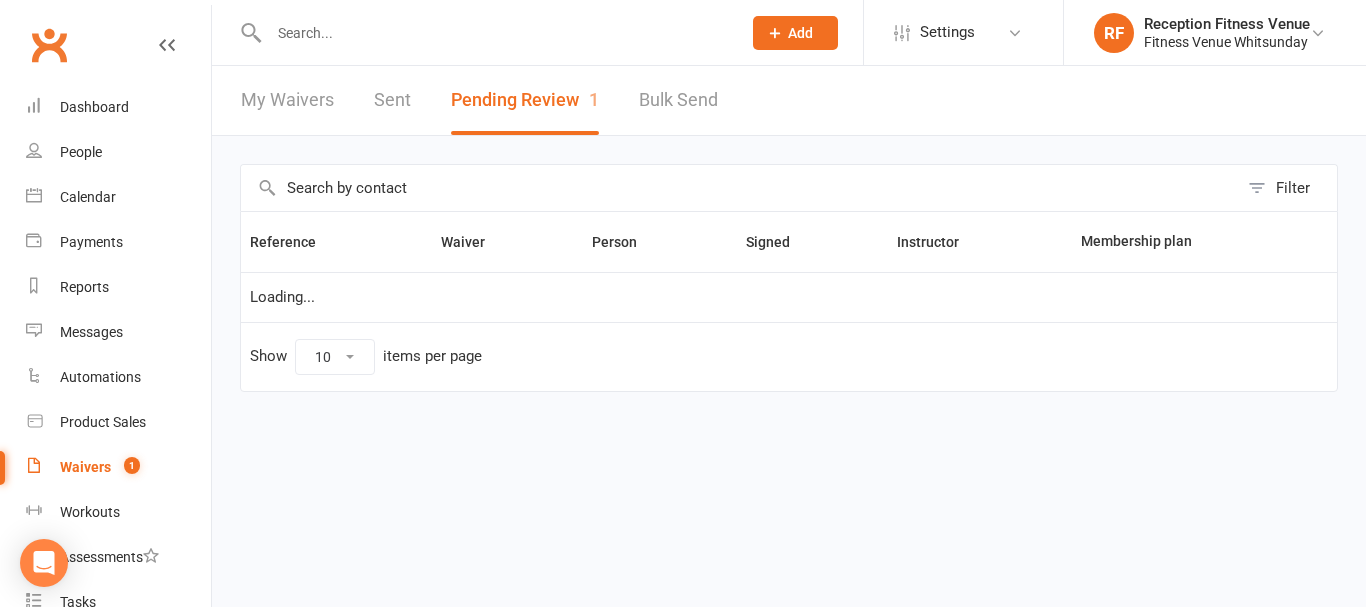 click on "Pending Review 1" at bounding box center [525, 100] 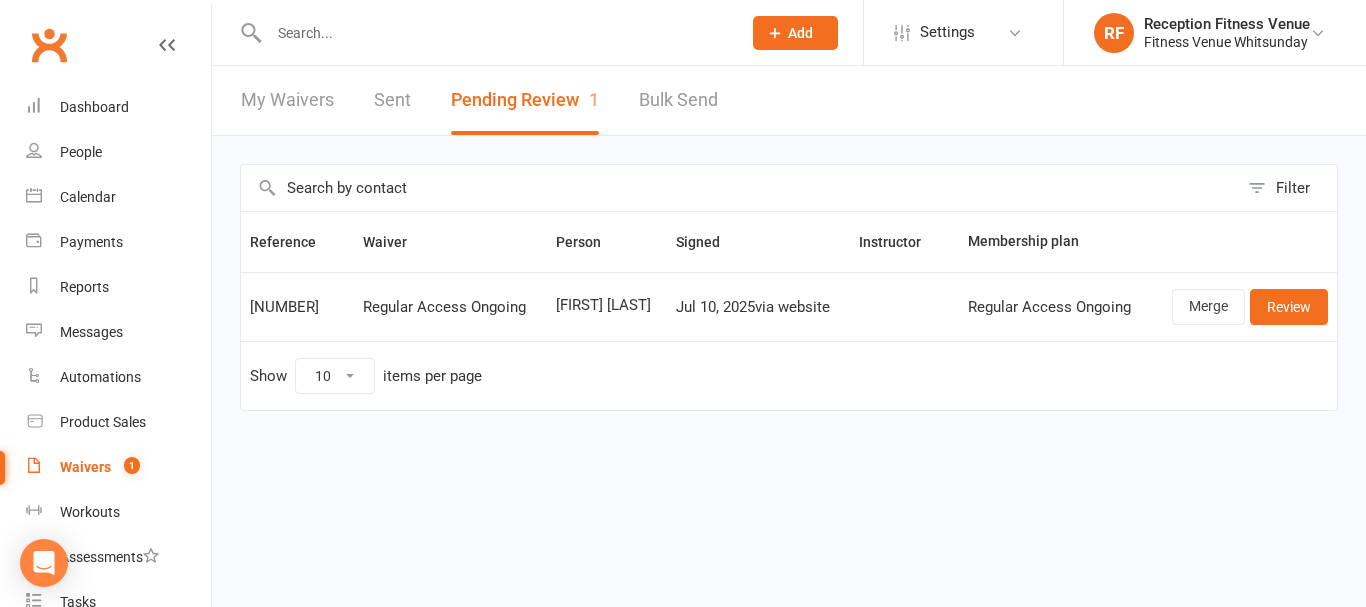 click on "[FIRST] [LAST]" at bounding box center [607, 305] 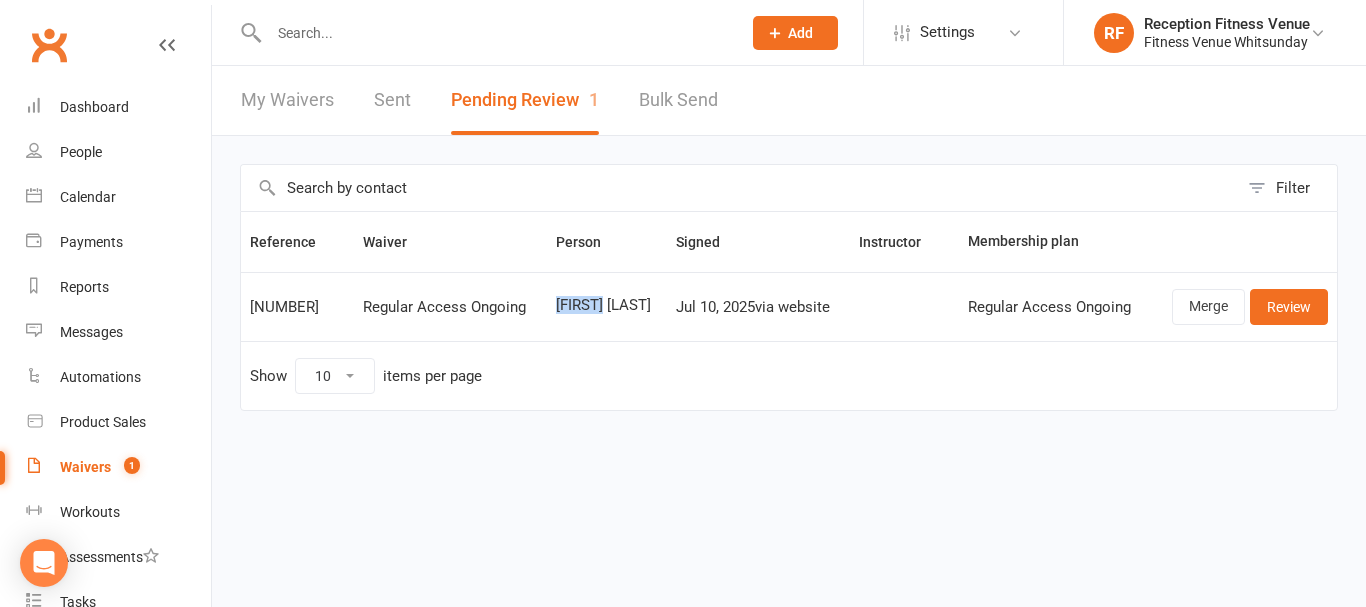 click on "[FIRST] [LAST]" at bounding box center (607, 305) 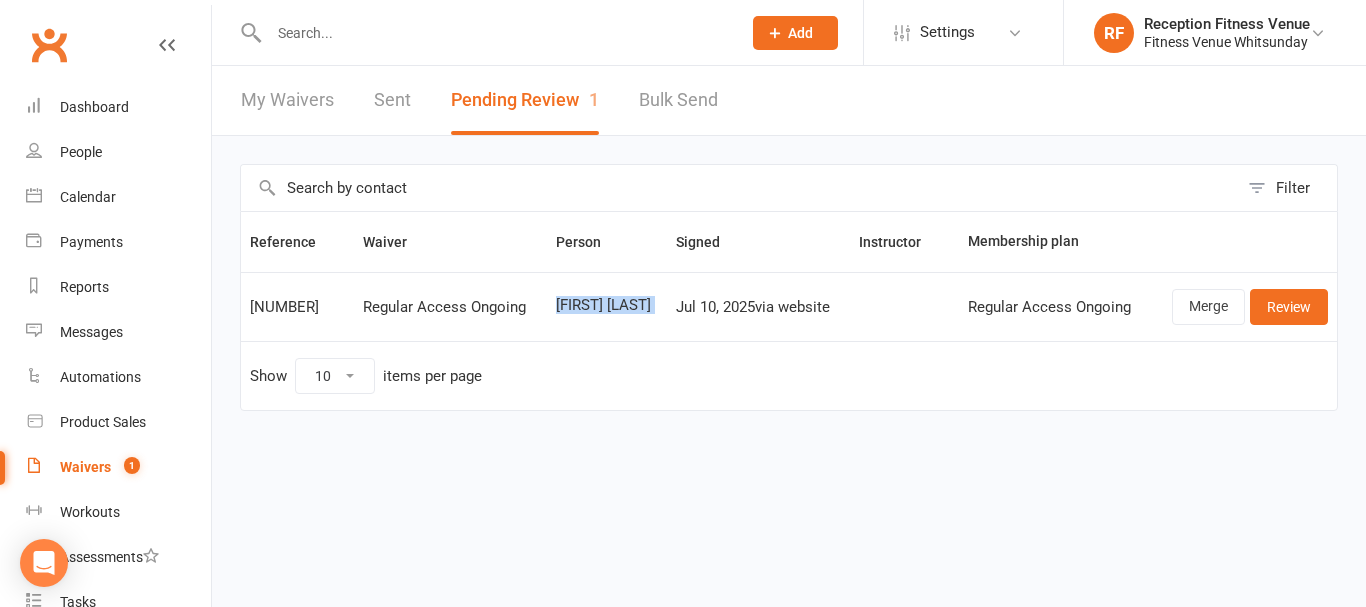 click on "[FIRST] [LAST]" at bounding box center (607, 305) 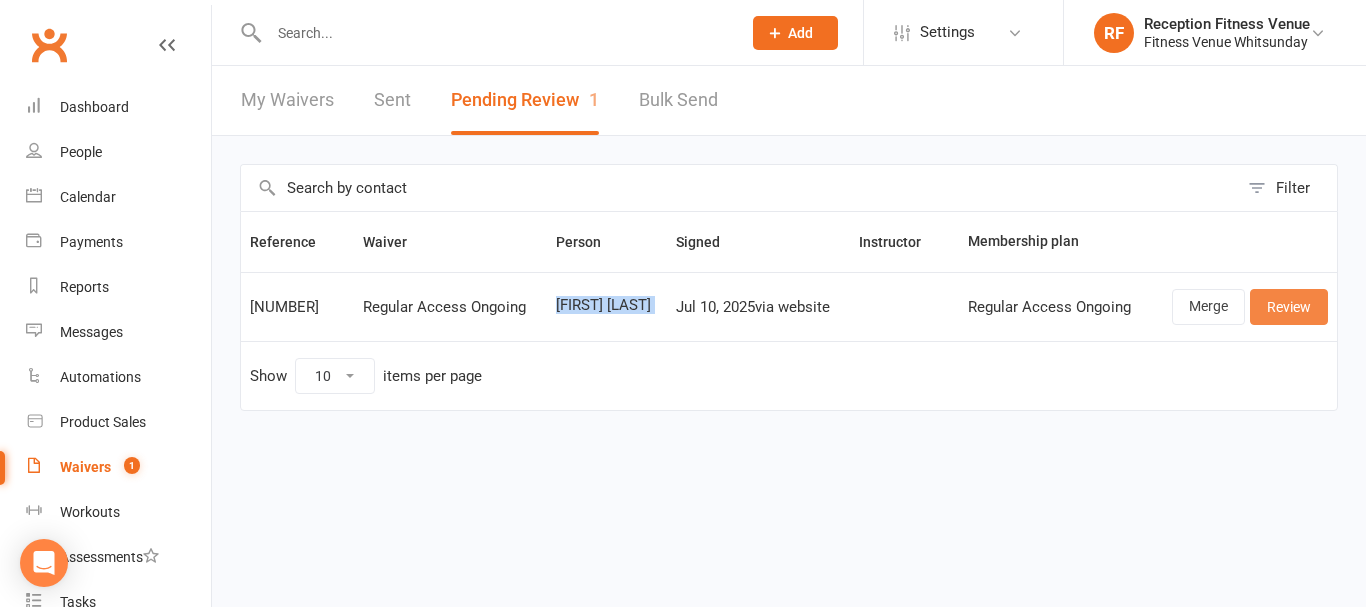 drag, startPoint x: 1286, startPoint y: 303, endPoint x: 1281, endPoint y: 314, distance: 12.083046 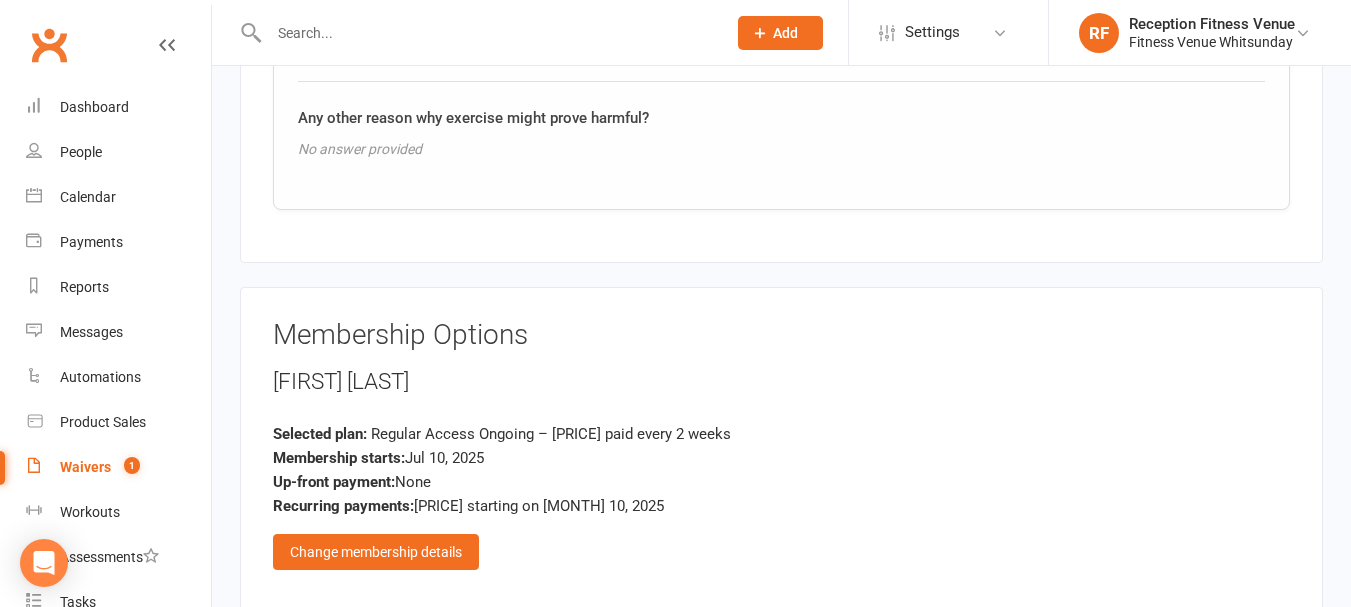 scroll, scrollTop: 2963, scrollLeft: 0, axis: vertical 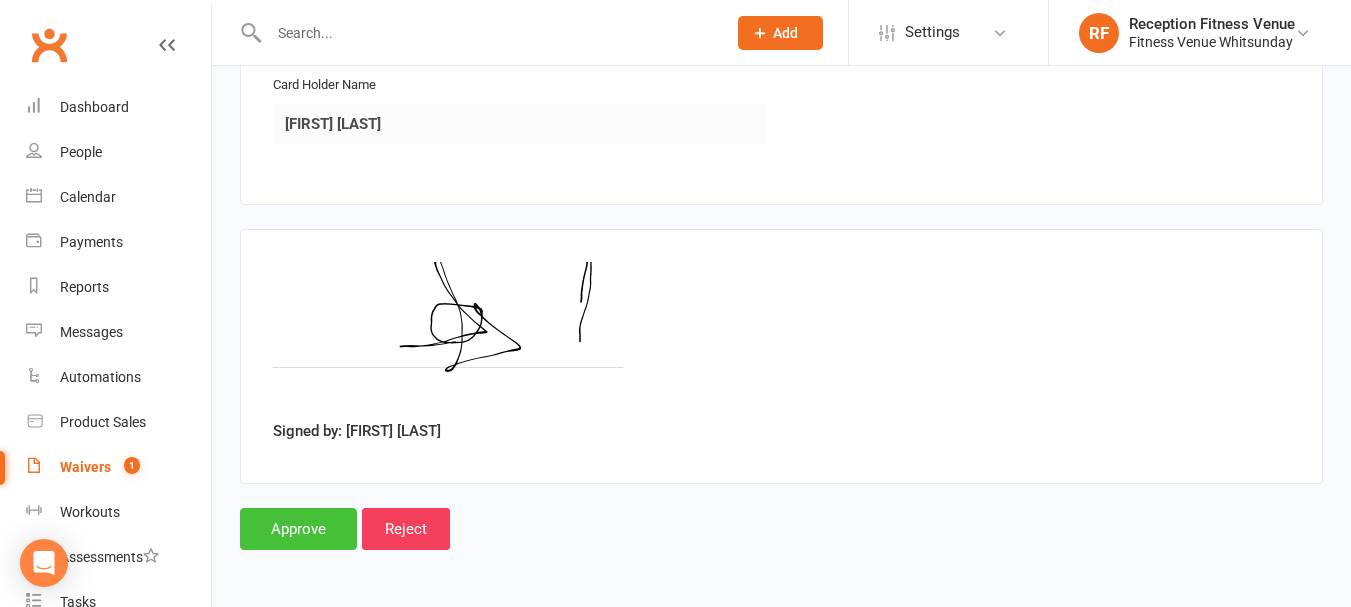 click on "Approve" at bounding box center [298, 529] 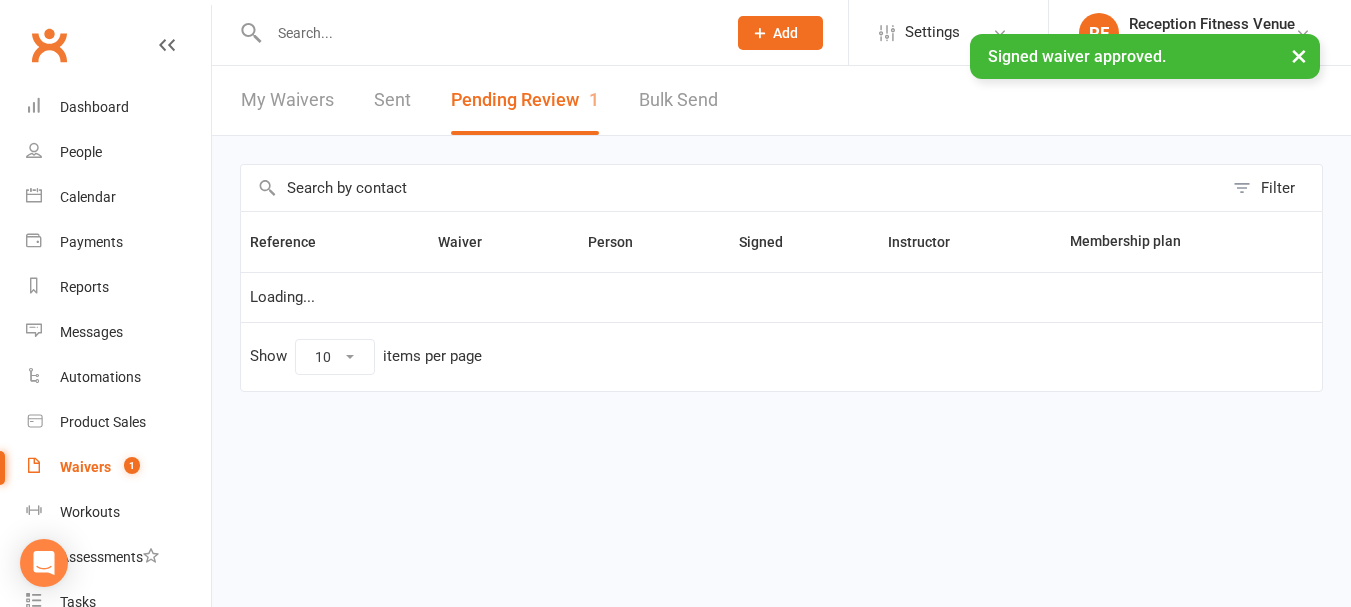 scroll, scrollTop: 0, scrollLeft: 0, axis: both 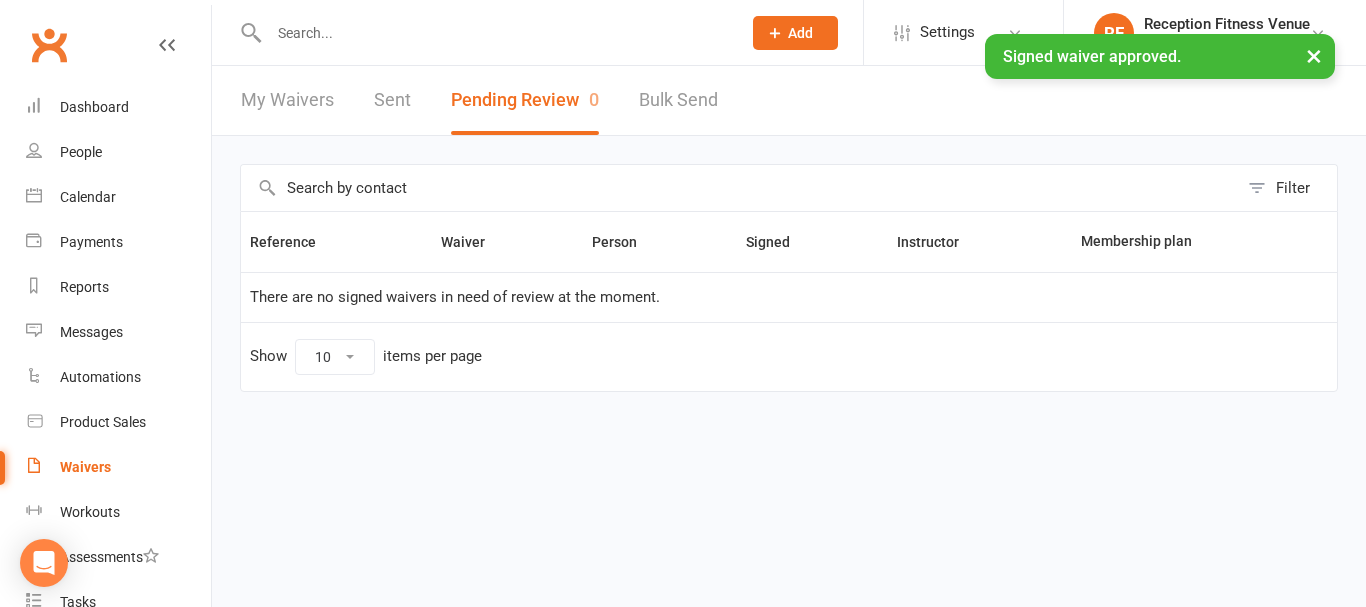 click at bounding box center [495, 33] 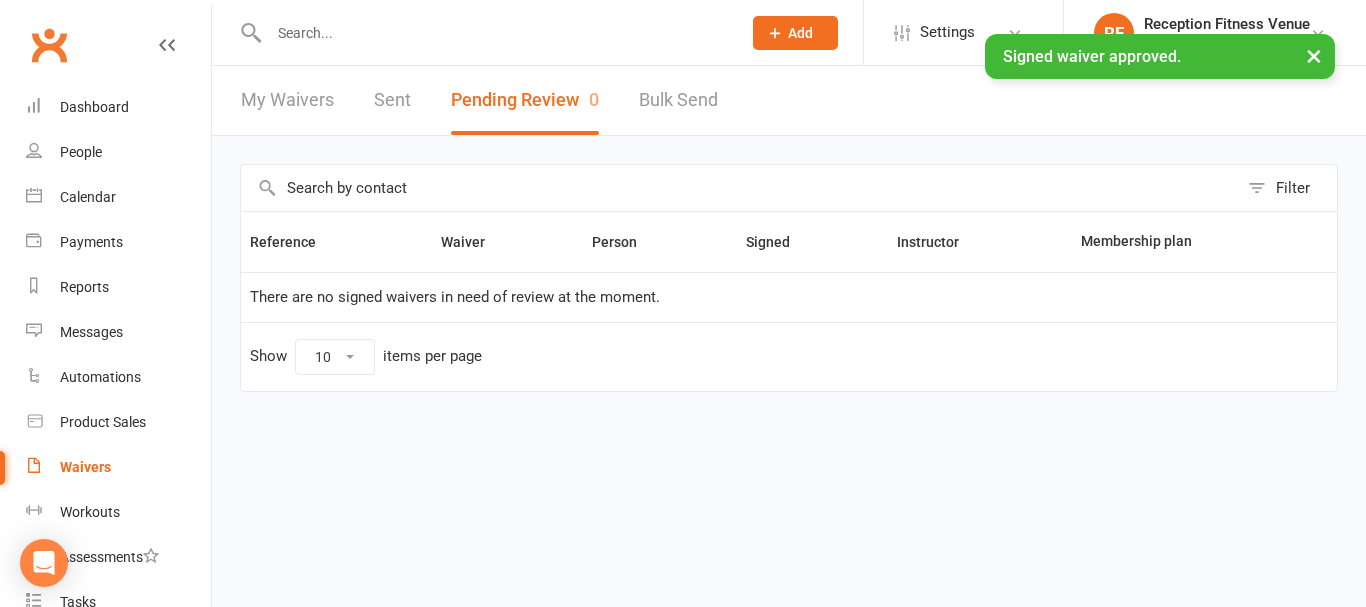 paste on "[FIRST] [LAST]" 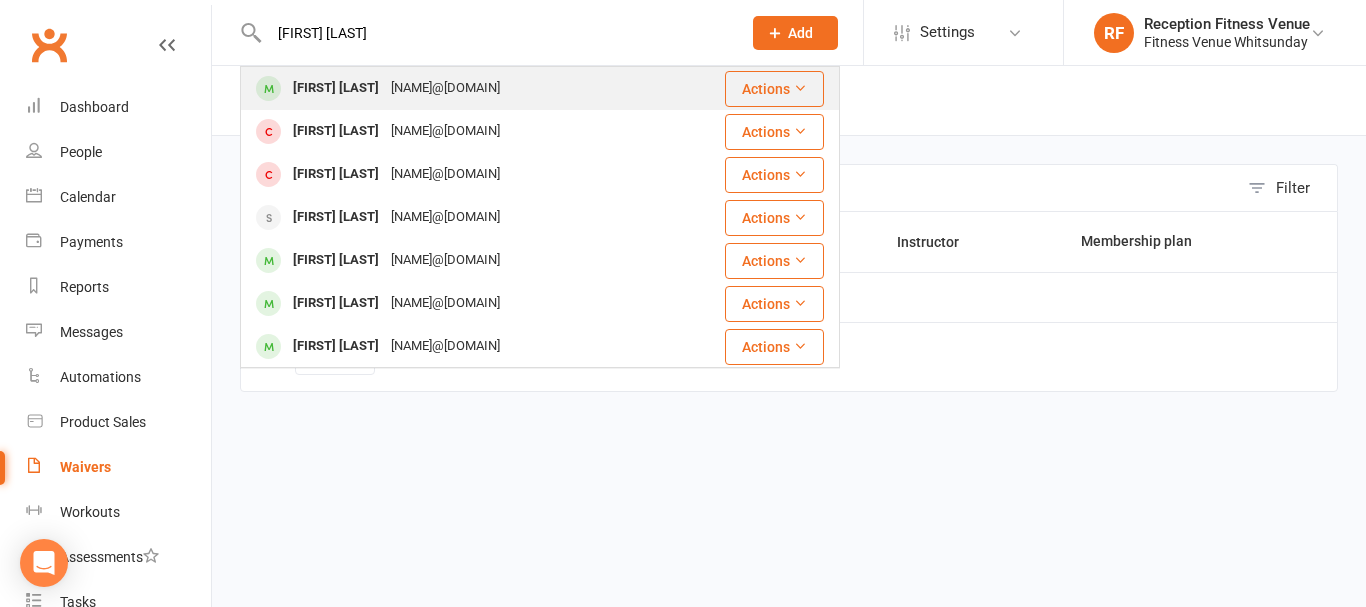 type on "[FIRST] [LAST]" 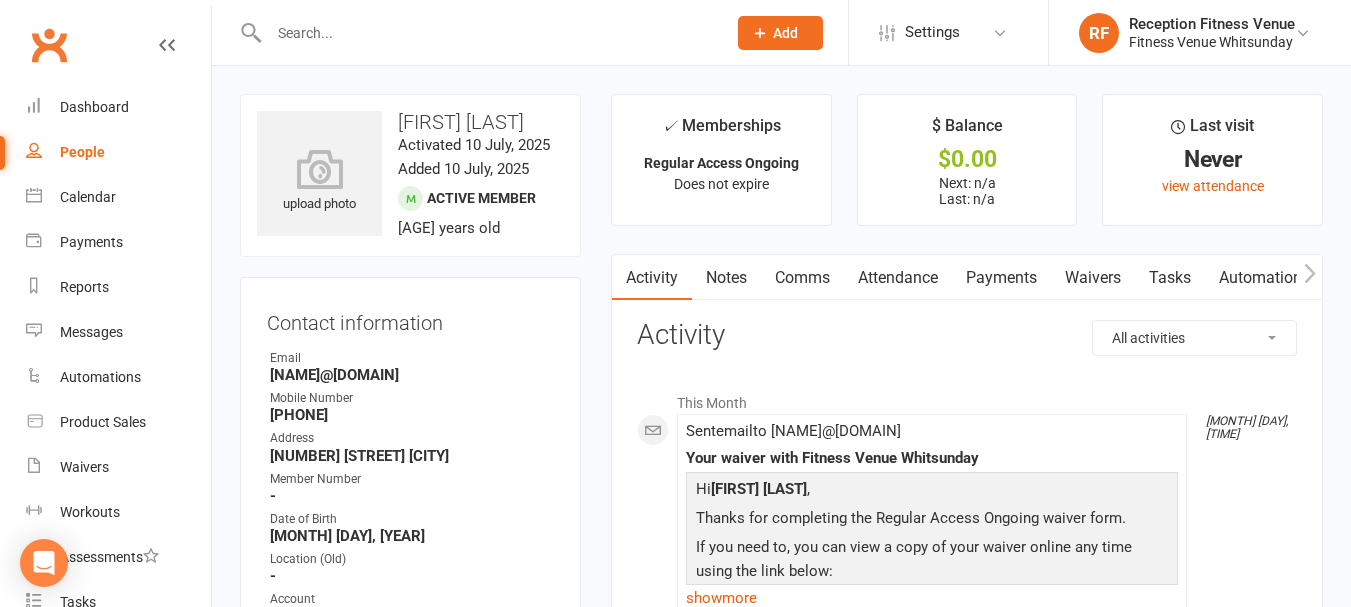 click on "[NAME]@[DOMAIN]" at bounding box center [412, 375] 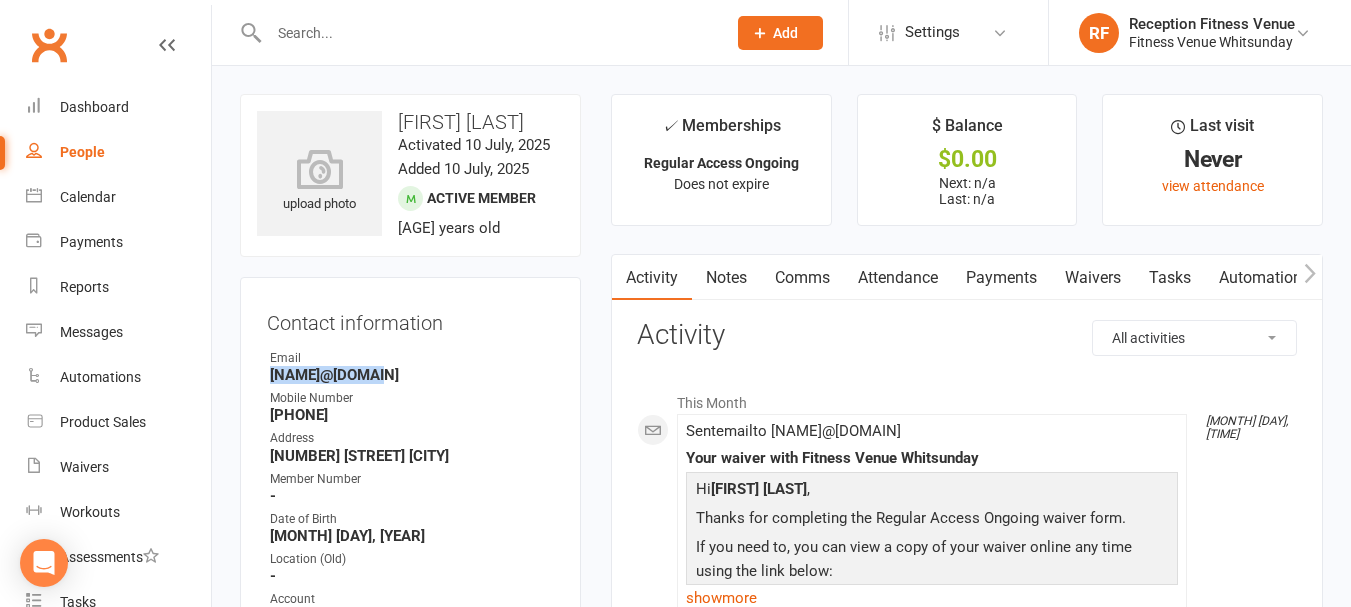 click on "[NAME]@[DOMAIN]" at bounding box center [412, 375] 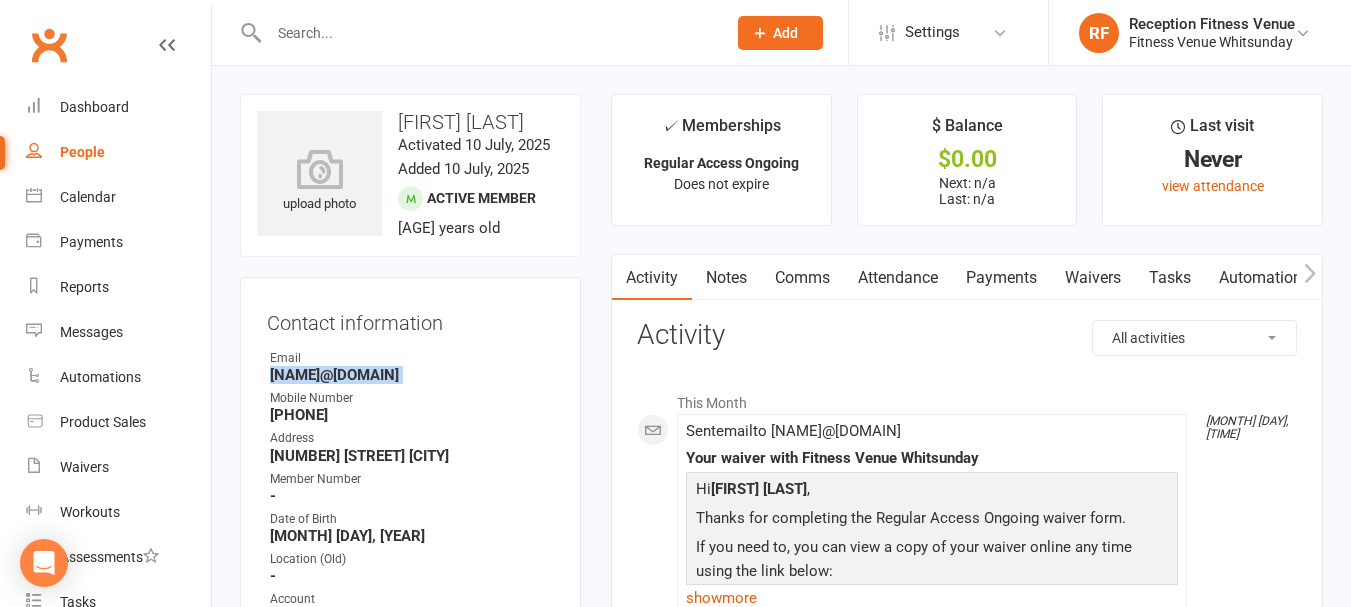 click on "[NAME]@[DOMAIN]" at bounding box center [412, 375] 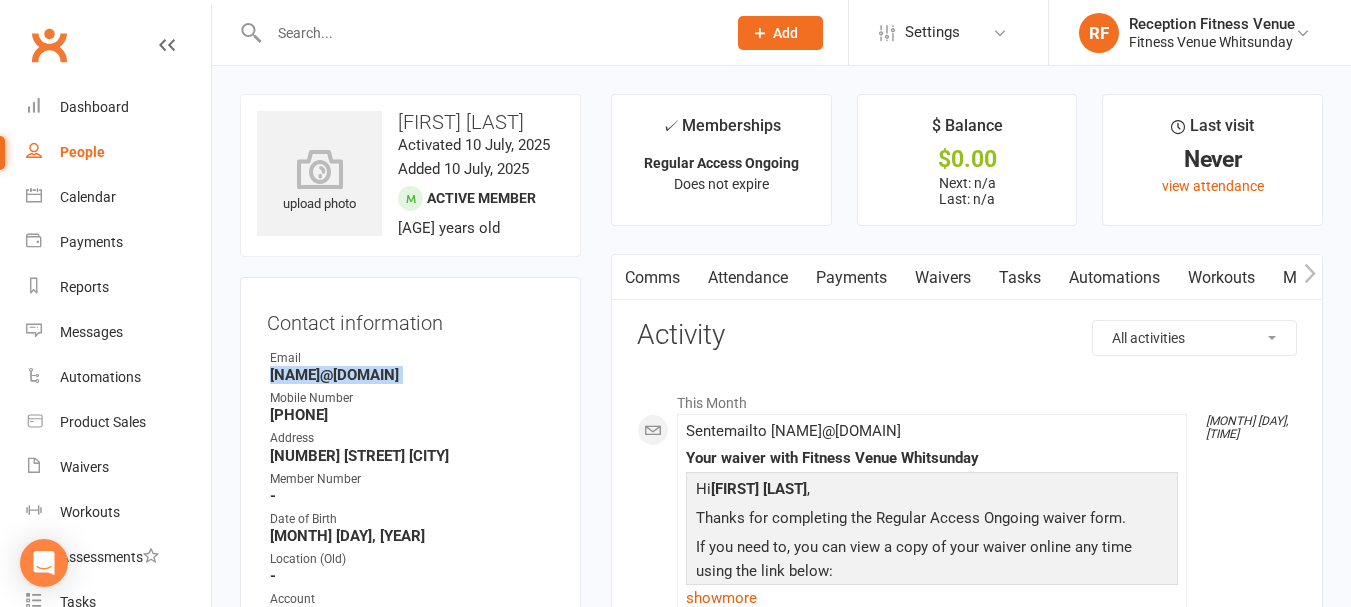 click at bounding box center (1309, 277) 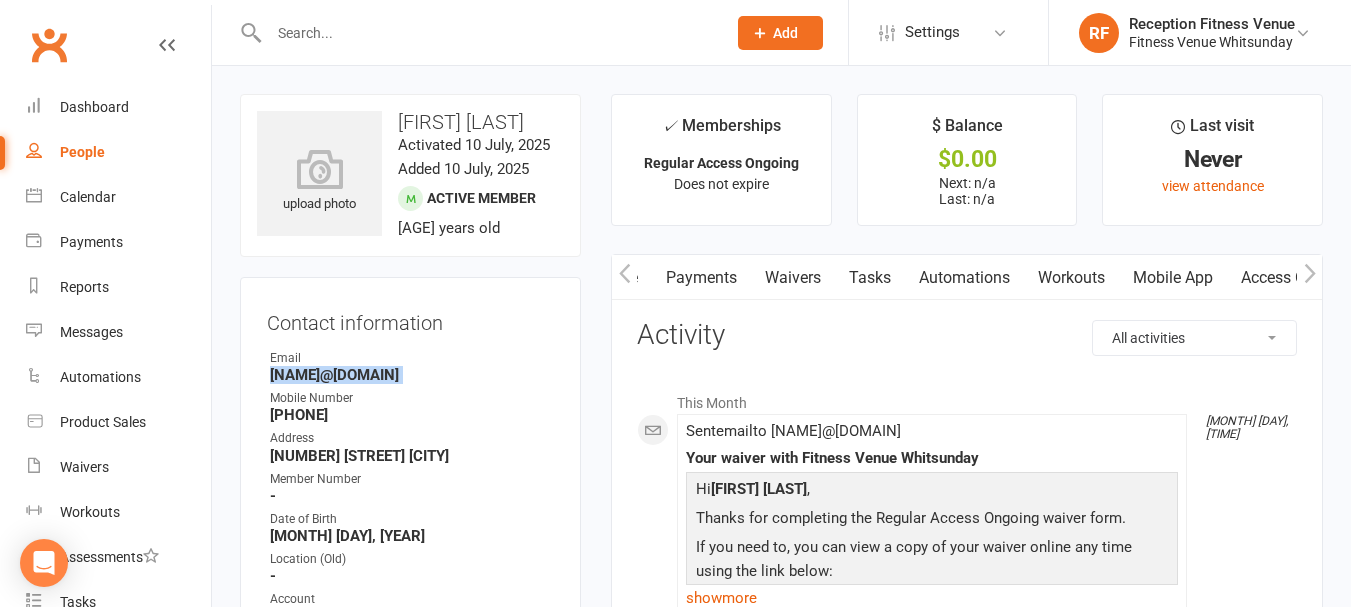 click at bounding box center (1309, 277) 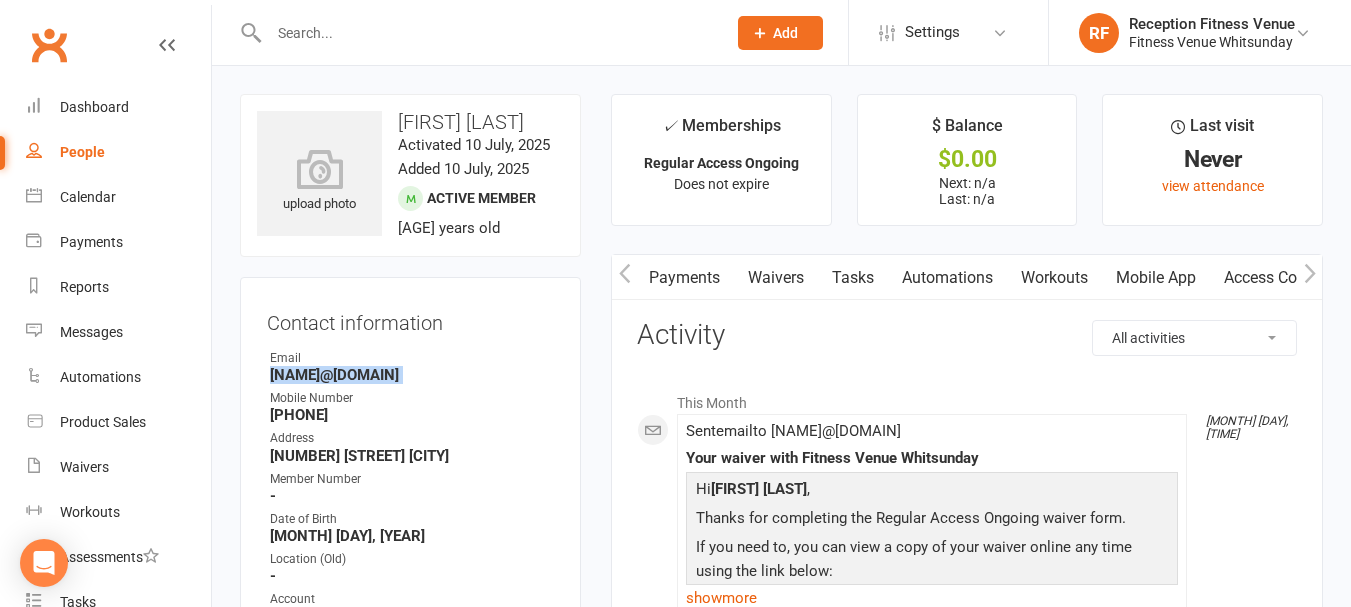 drag, startPoint x: 1317, startPoint y: 277, endPoint x: 1266, endPoint y: 284, distance: 51.47815 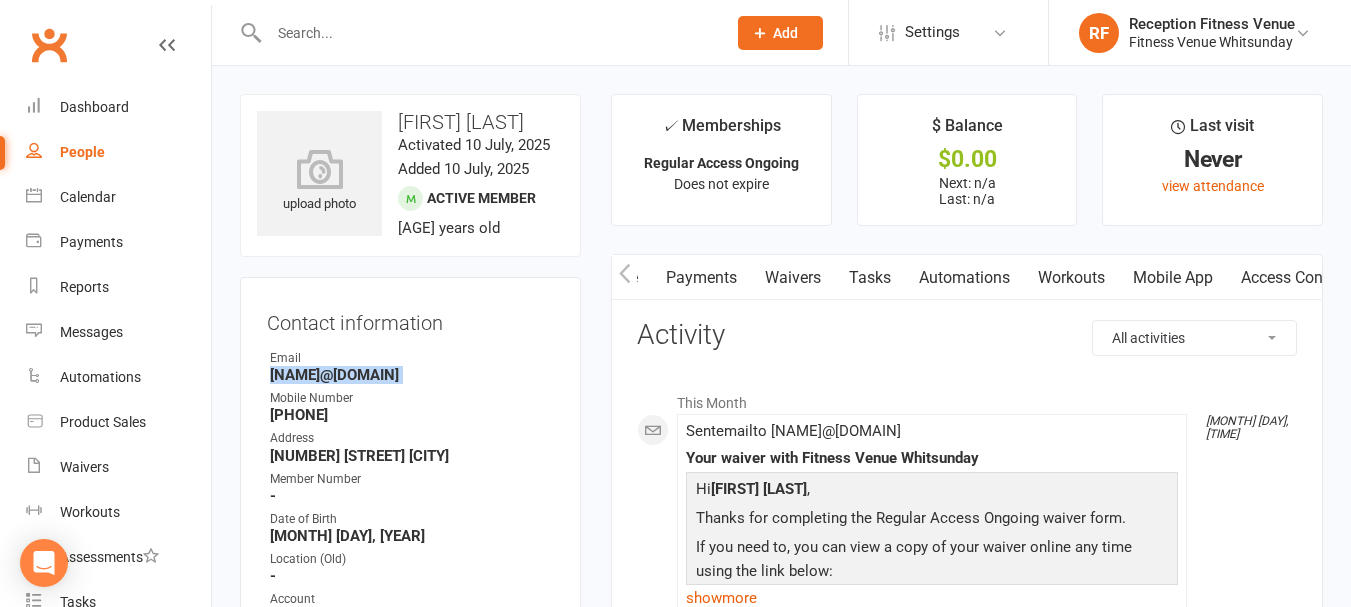 scroll, scrollTop: 0, scrollLeft: 467, axis: horizontal 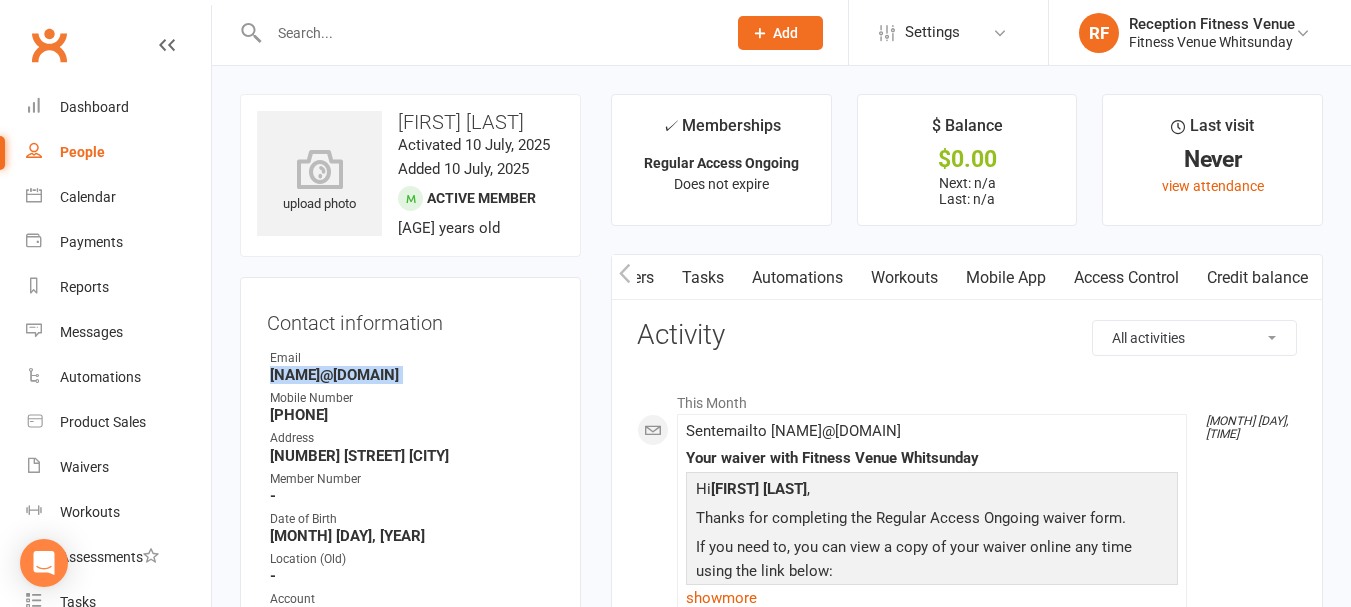 drag, startPoint x: 1149, startPoint y: 273, endPoint x: 1122, endPoint y: 309, distance: 45 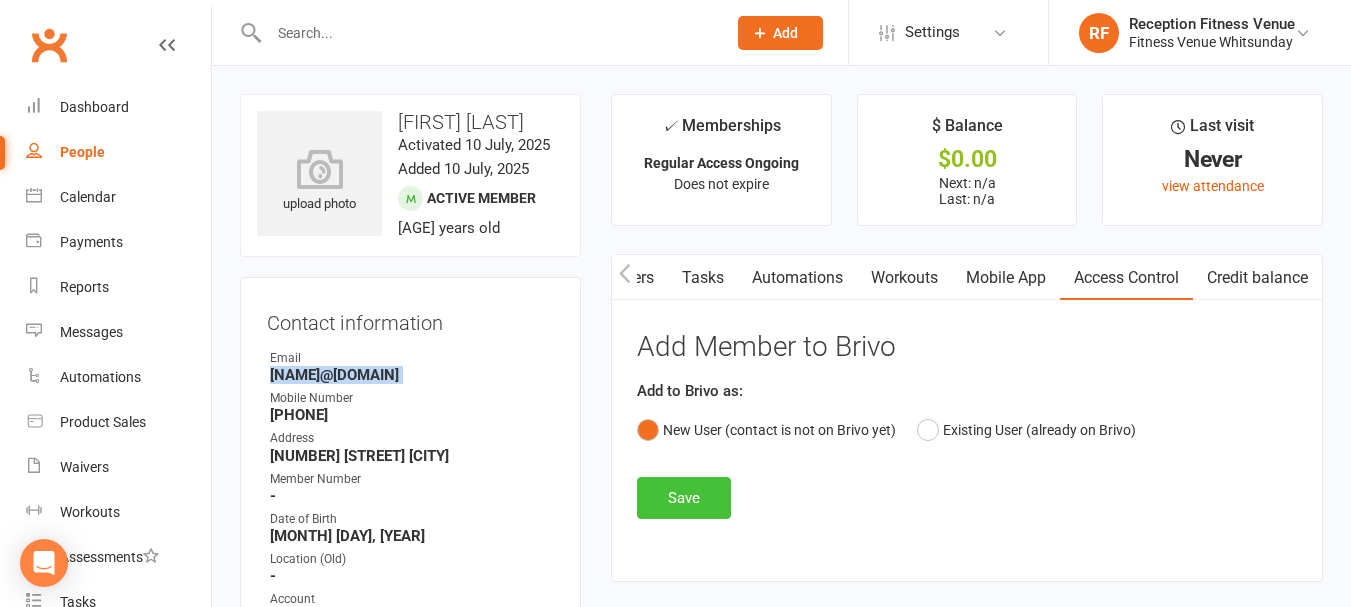 click on "Save" at bounding box center (684, 498) 